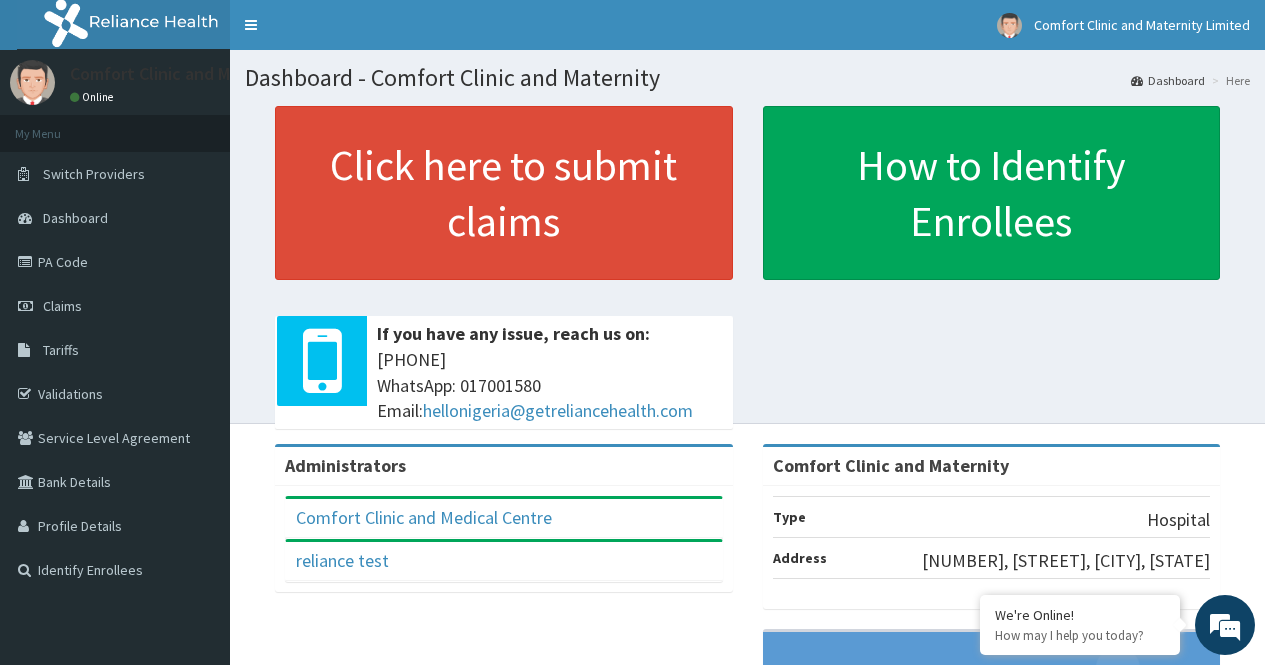 scroll, scrollTop: 0, scrollLeft: 0, axis: both 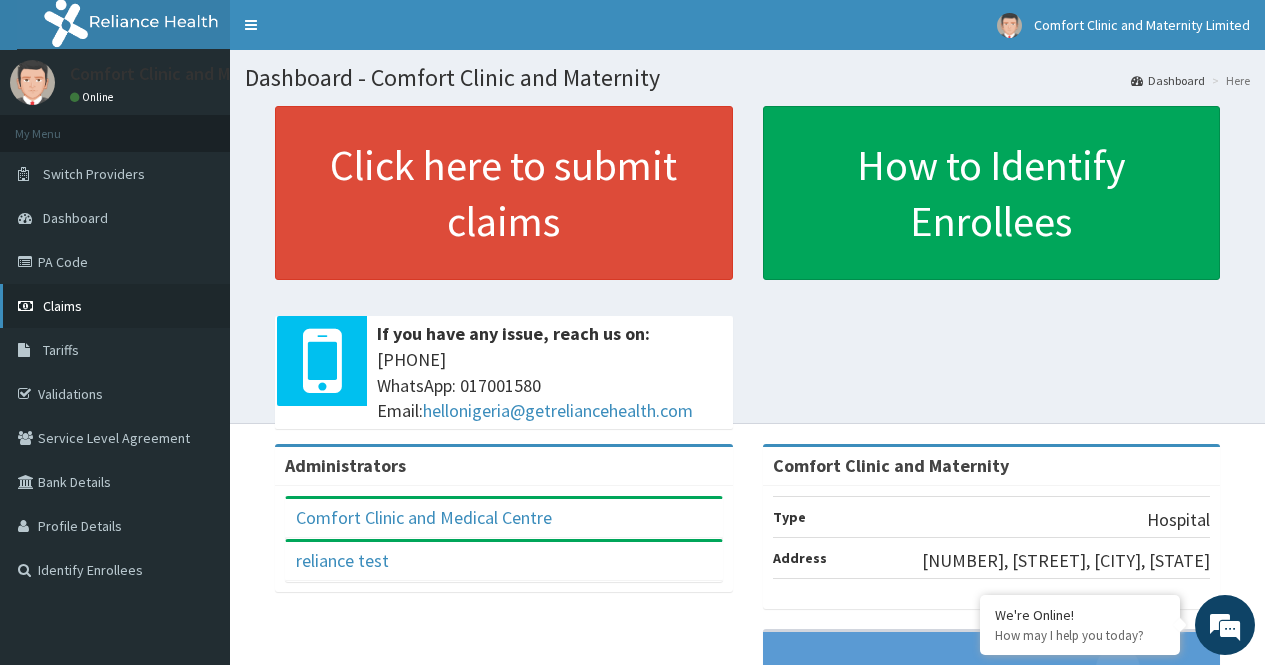 click on "Claims" at bounding box center (62, 306) 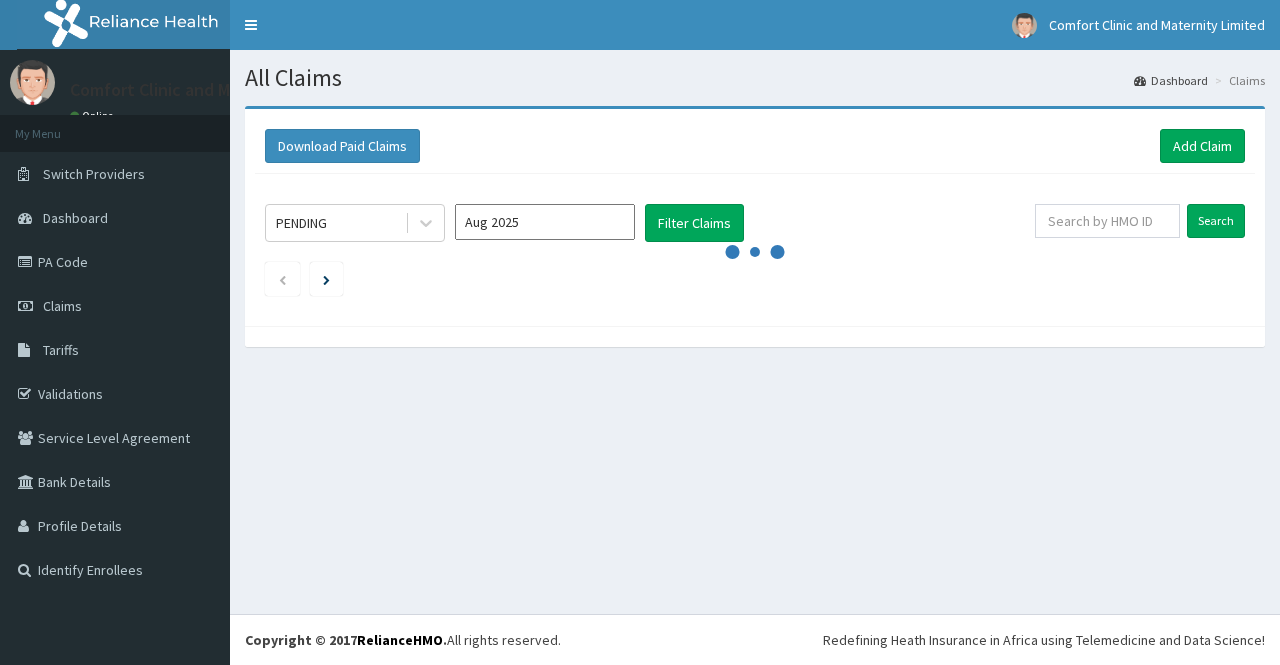 scroll, scrollTop: 0, scrollLeft: 0, axis: both 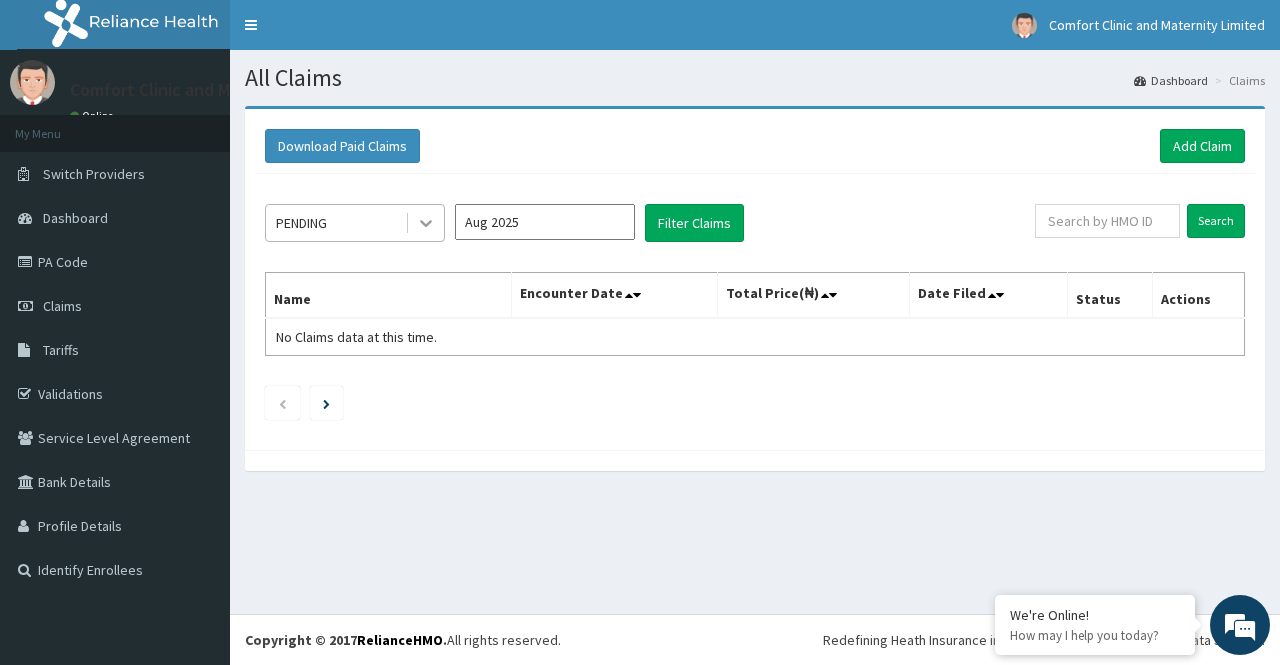 click 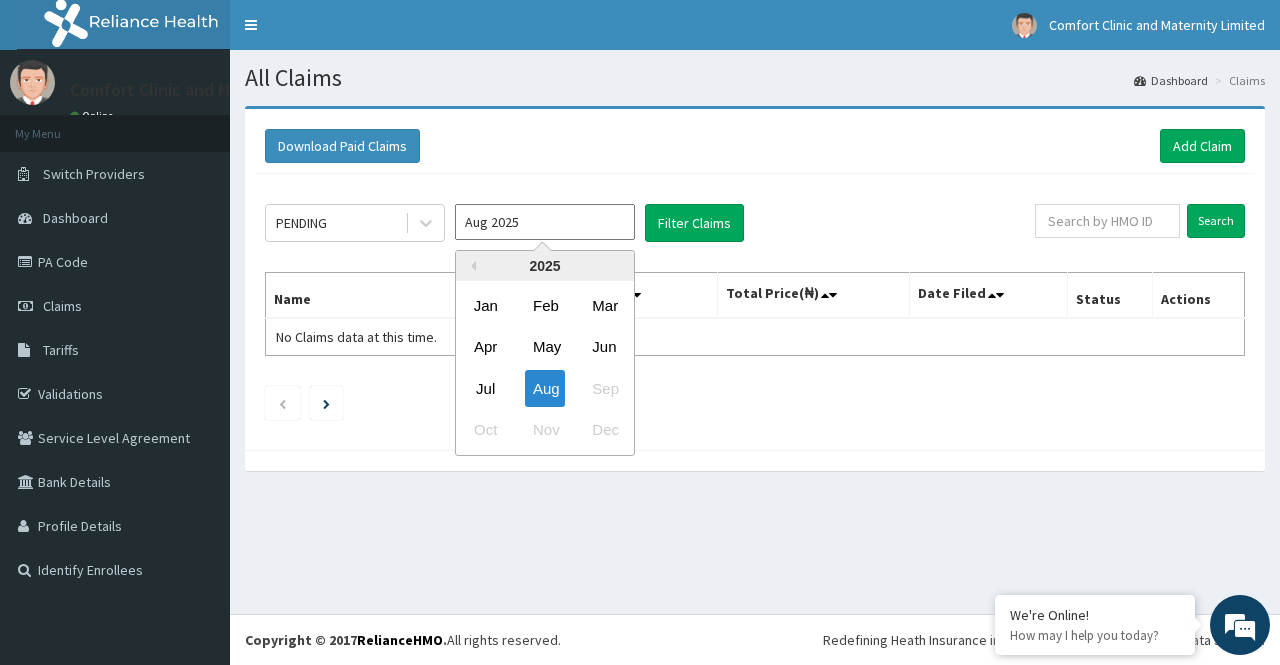 click on "Aug 2025" at bounding box center (545, 222) 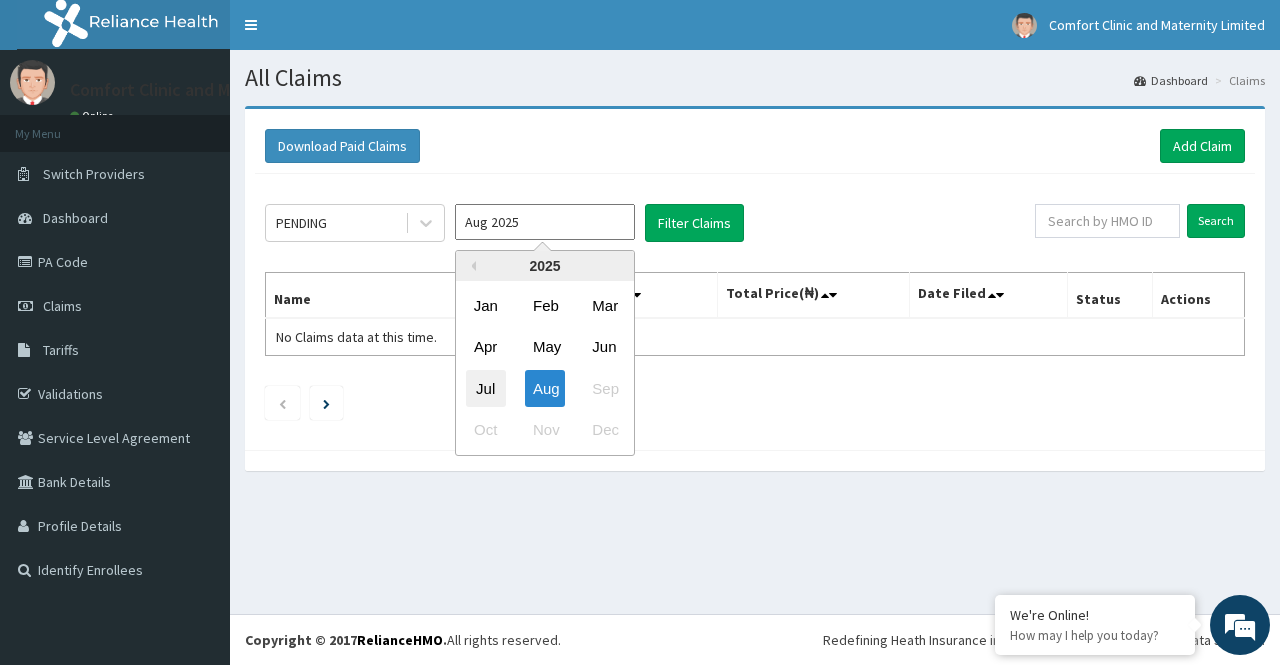 click on "Jul" at bounding box center [486, 388] 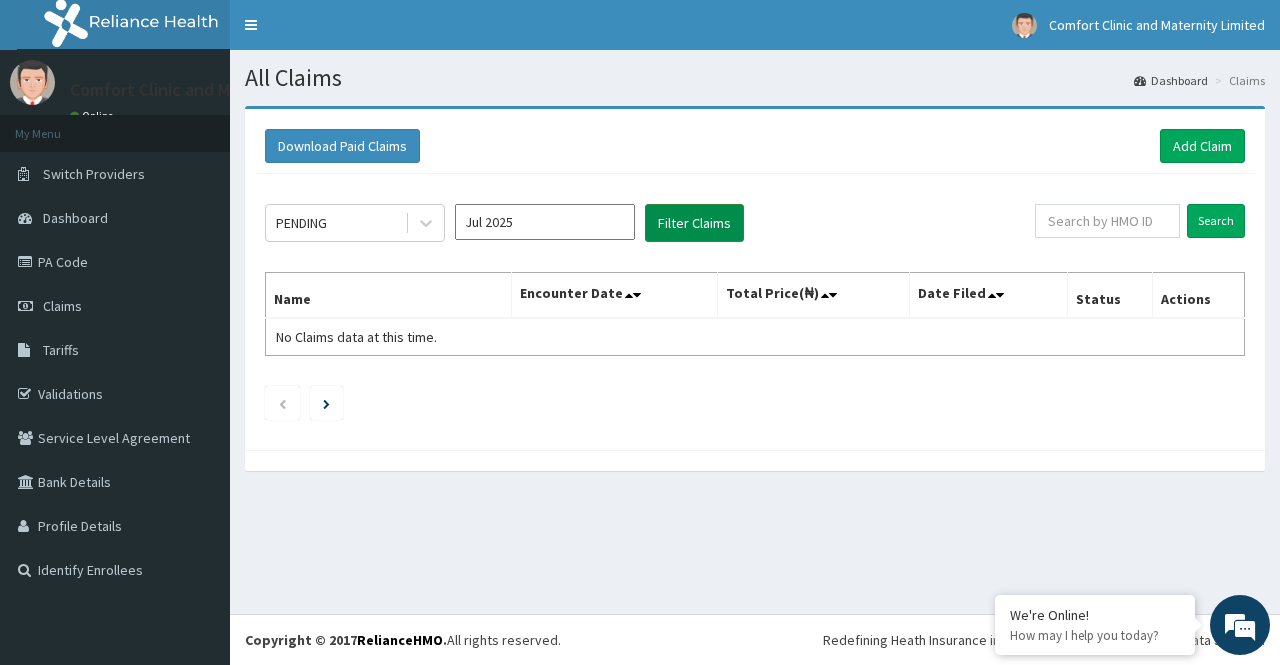 click on "Filter Claims" at bounding box center [694, 223] 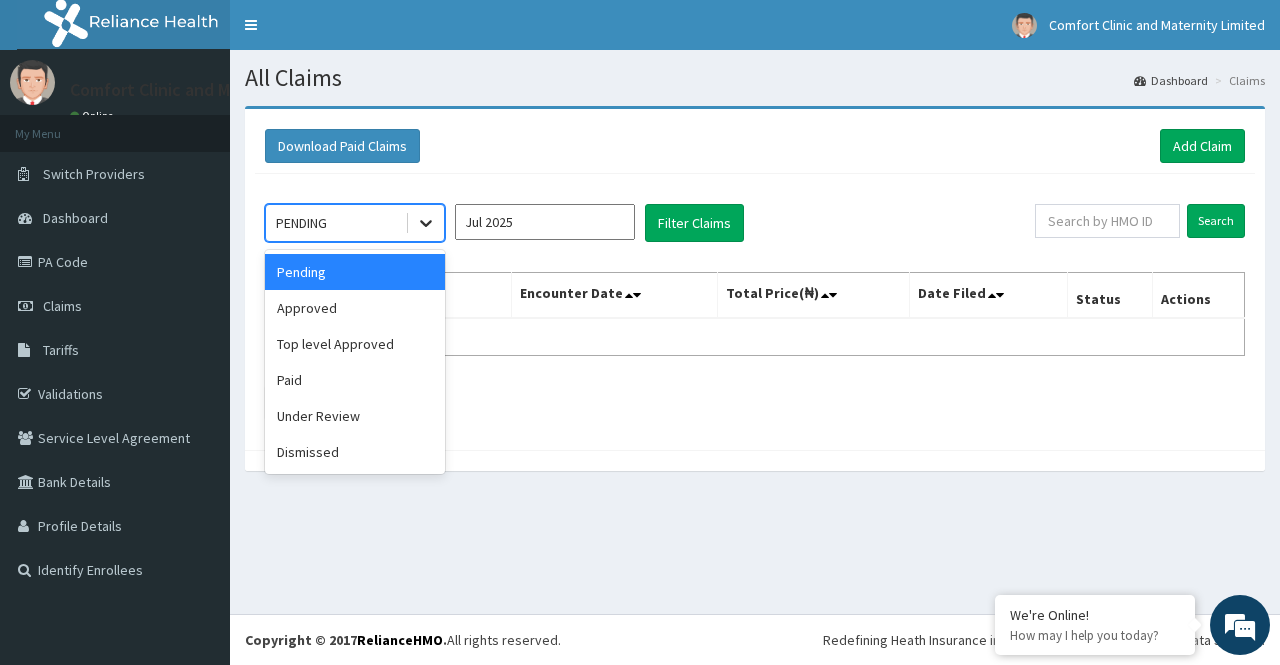 click 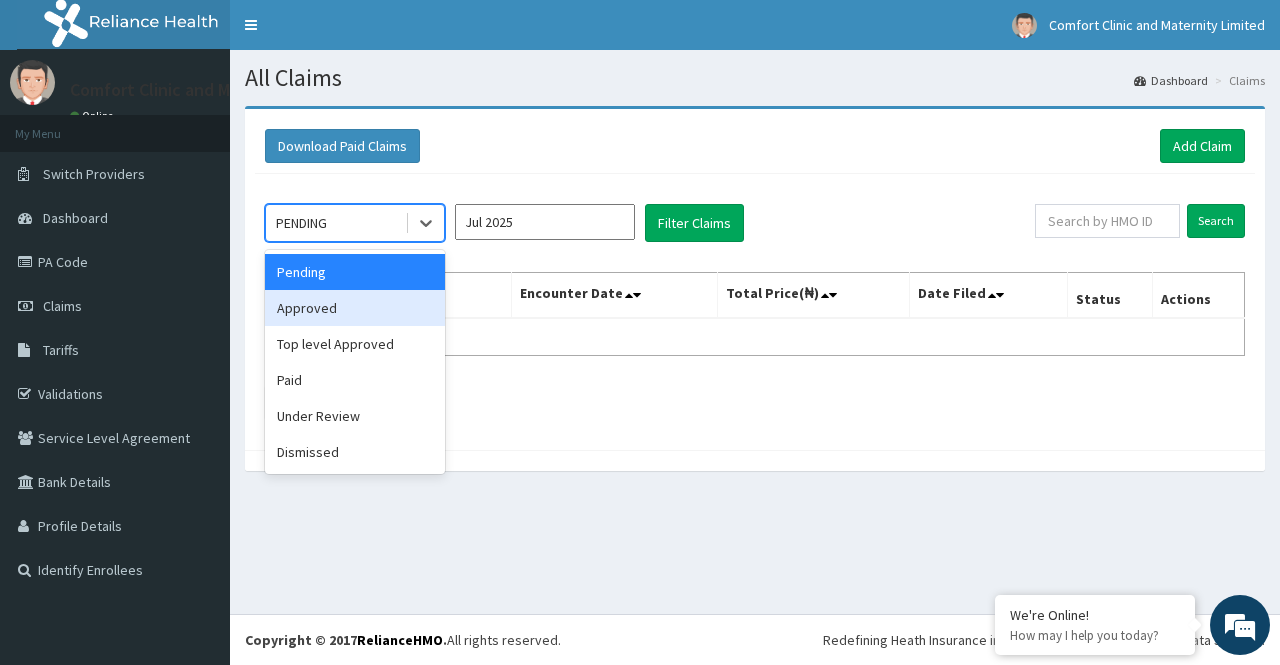 click on "Approved" at bounding box center (355, 308) 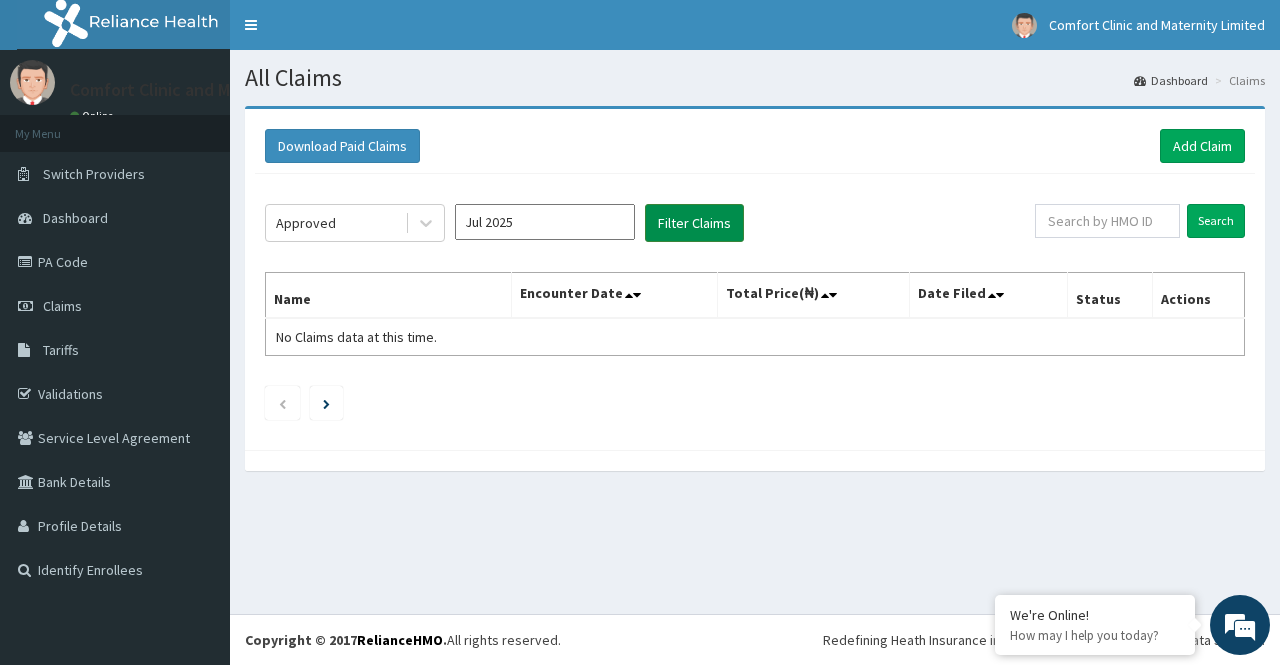 click on "Filter Claims" at bounding box center (694, 223) 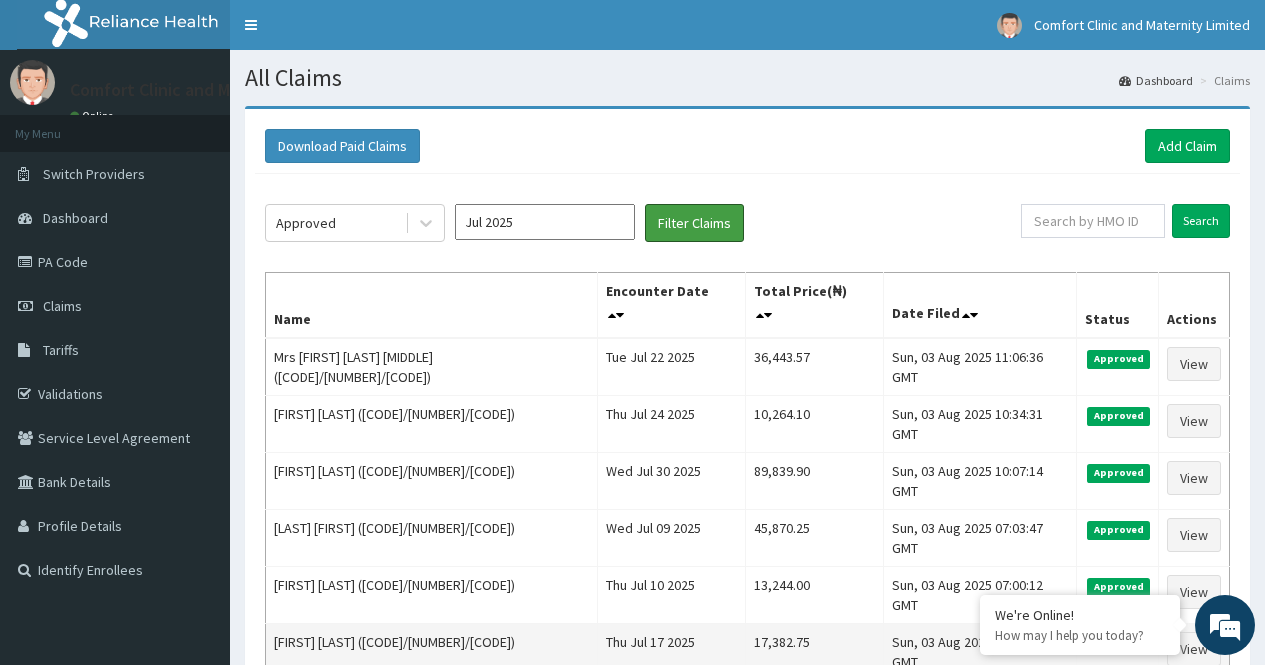 type 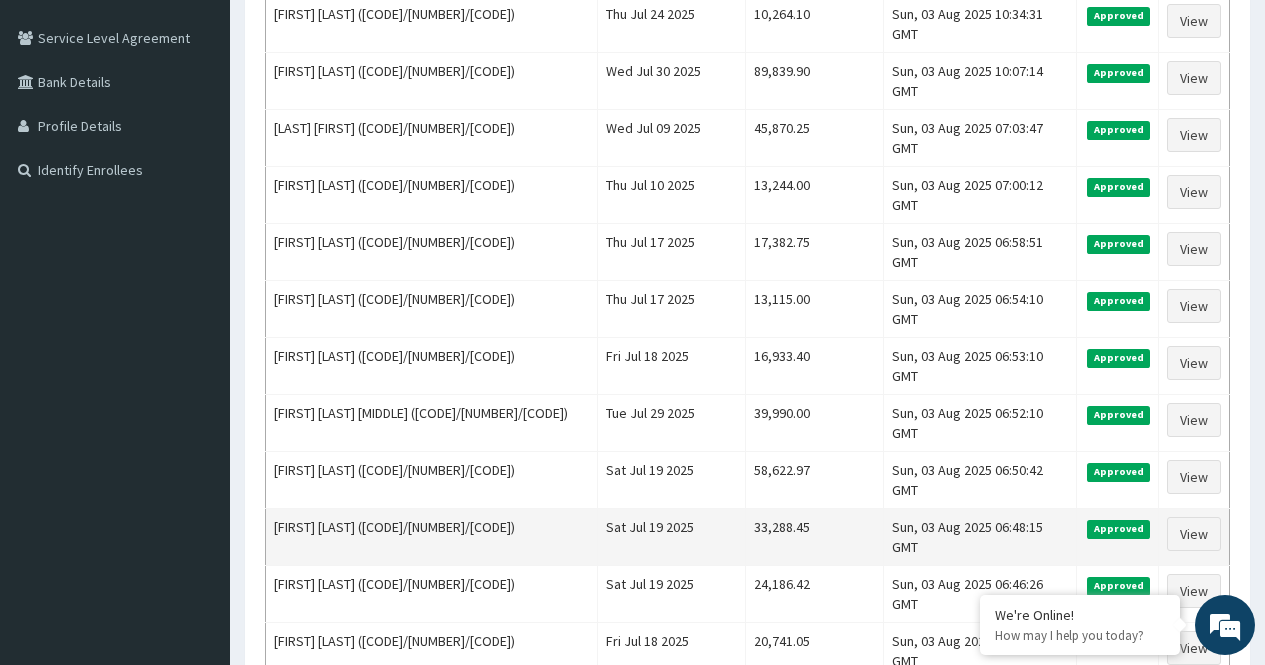 scroll, scrollTop: 480, scrollLeft: 0, axis: vertical 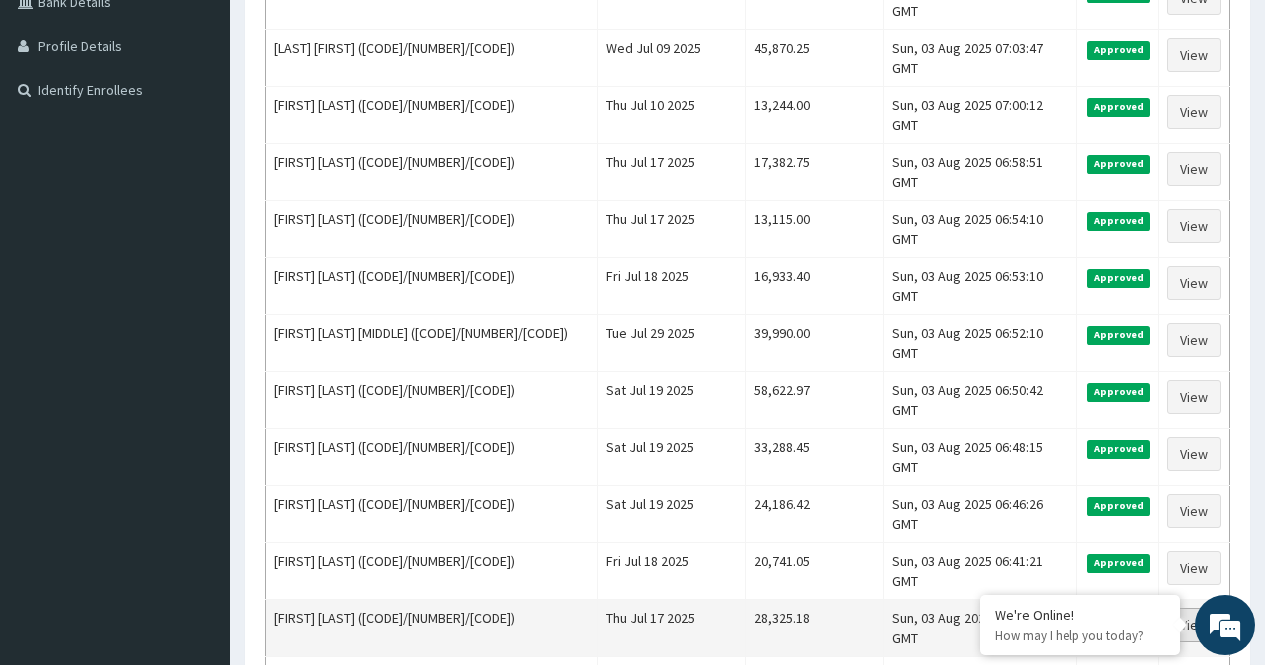 click on "View" at bounding box center (1194, 625) 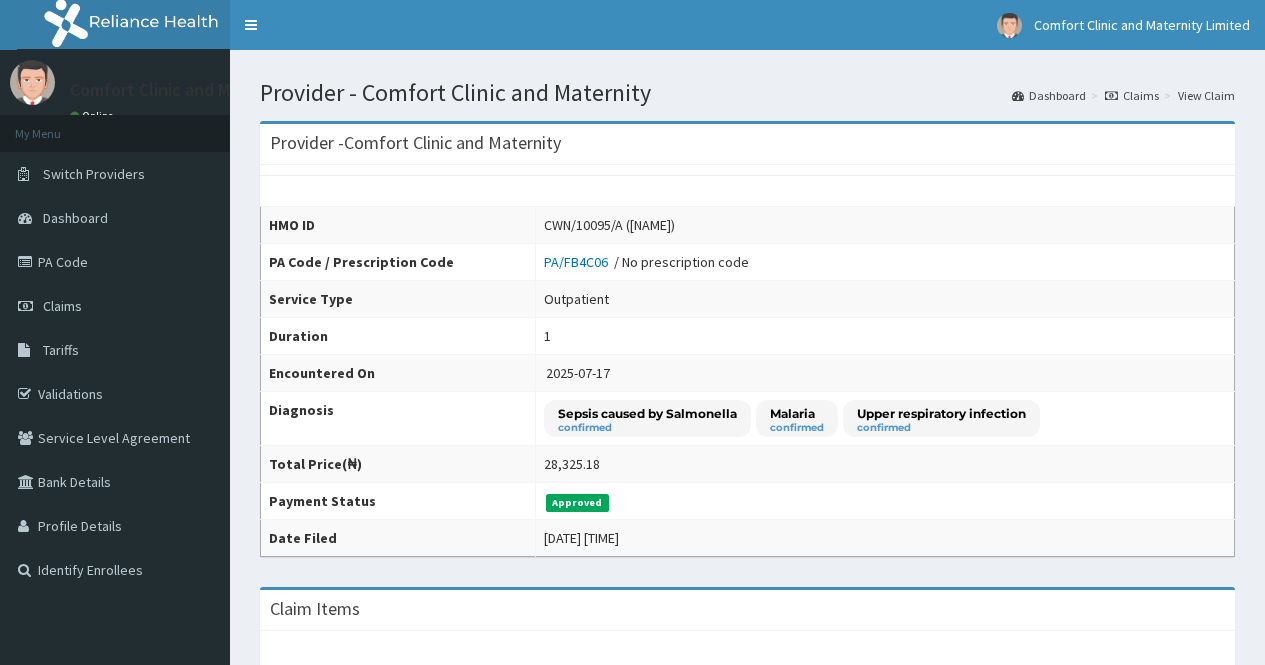 scroll, scrollTop: 0, scrollLeft: 0, axis: both 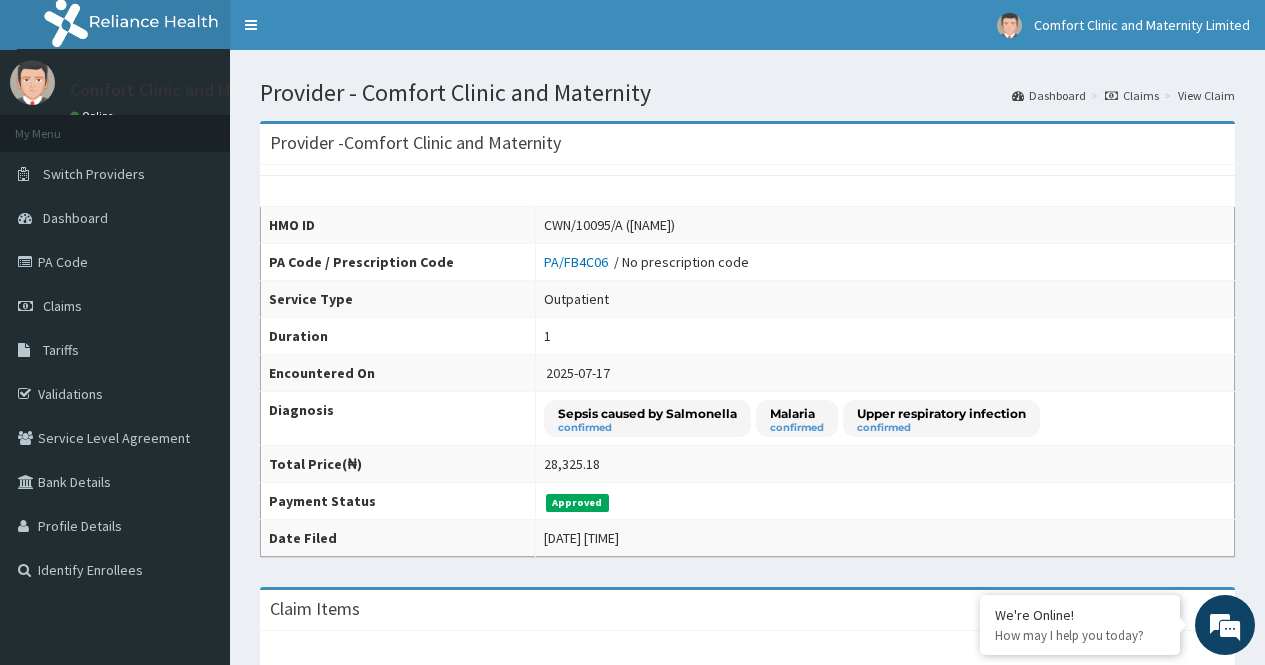click on "Approved" at bounding box center (885, 501) 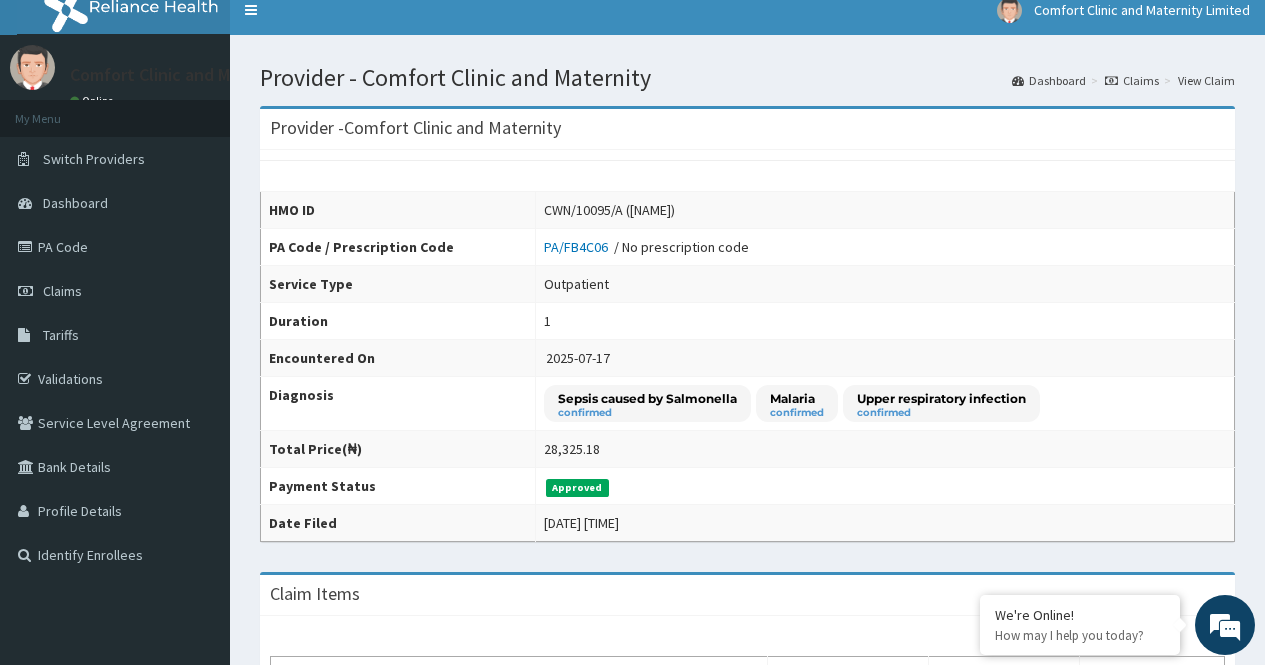 scroll, scrollTop: 0, scrollLeft: 0, axis: both 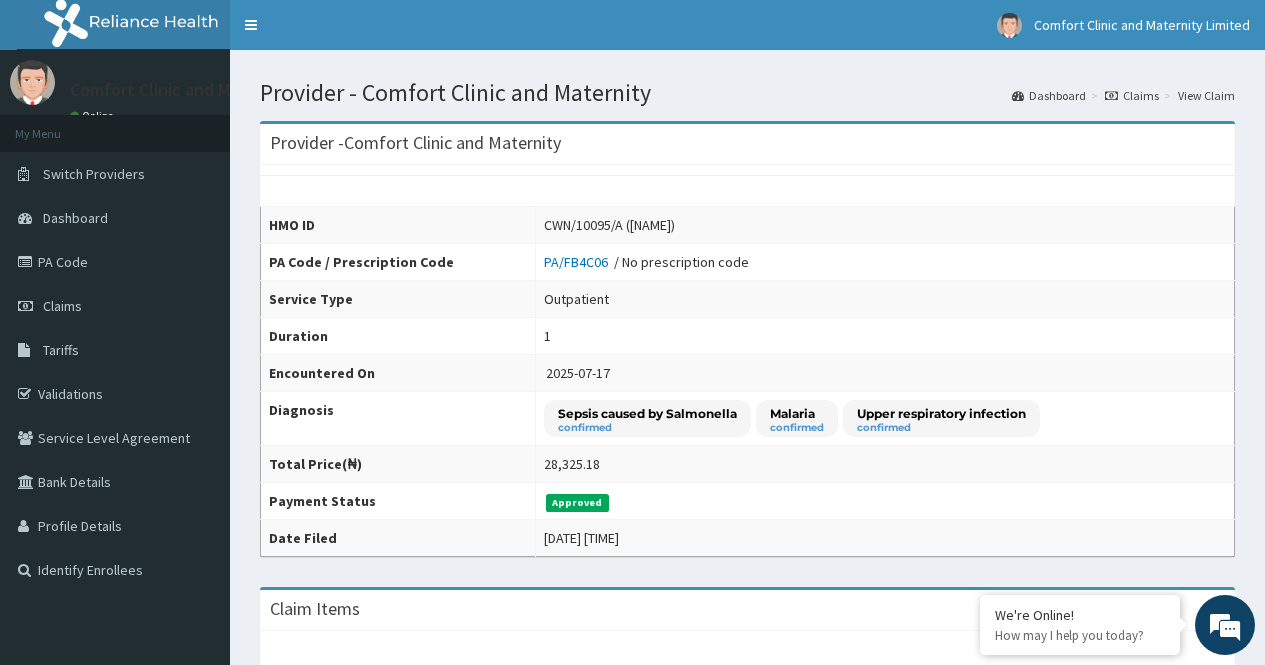 click on "Dashboard" at bounding box center (1049, 95) 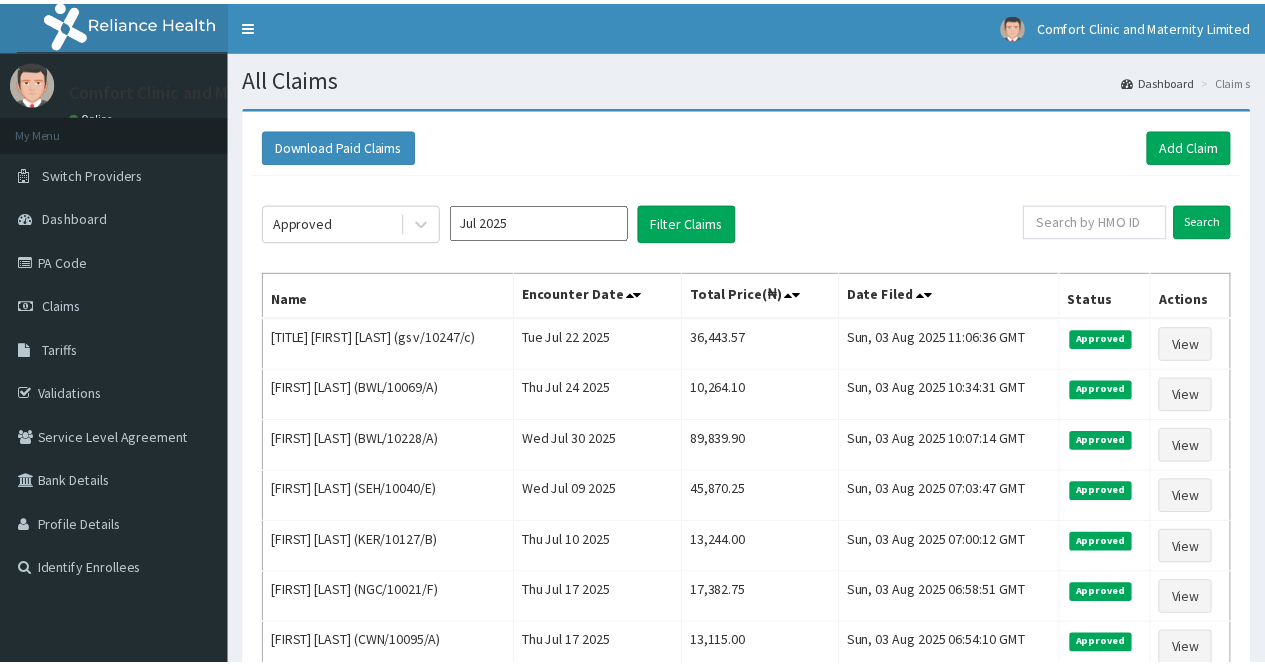 scroll, scrollTop: 0, scrollLeft: 0, axis: both 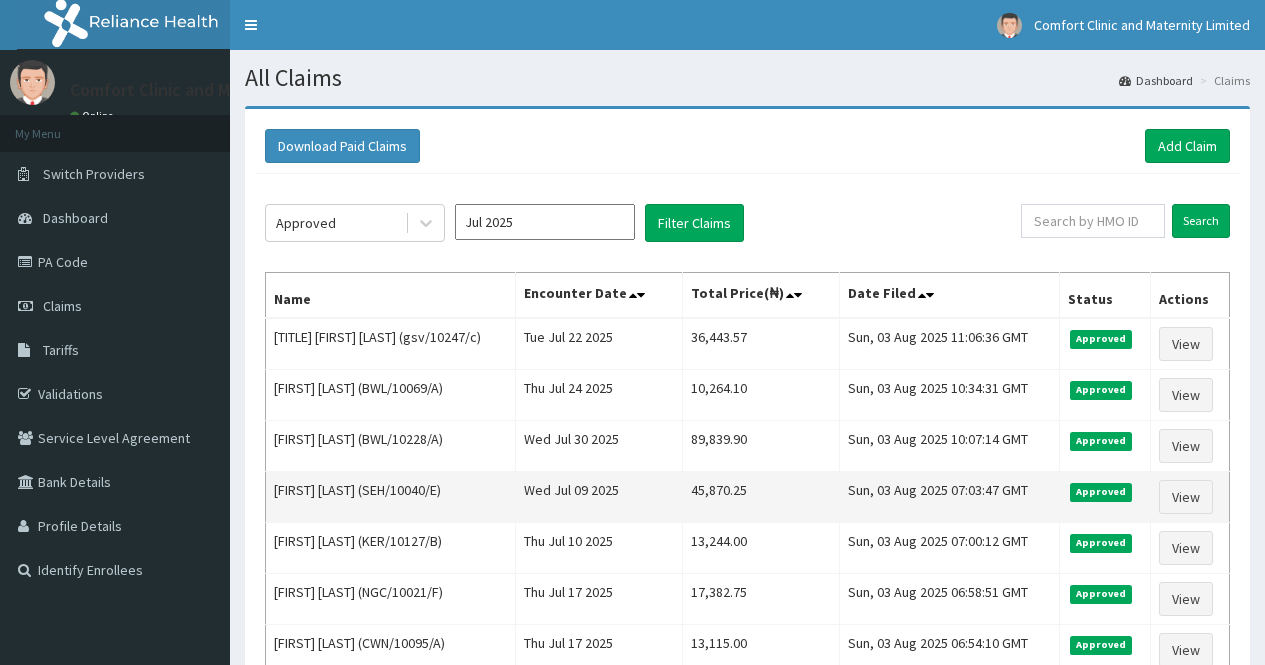 type 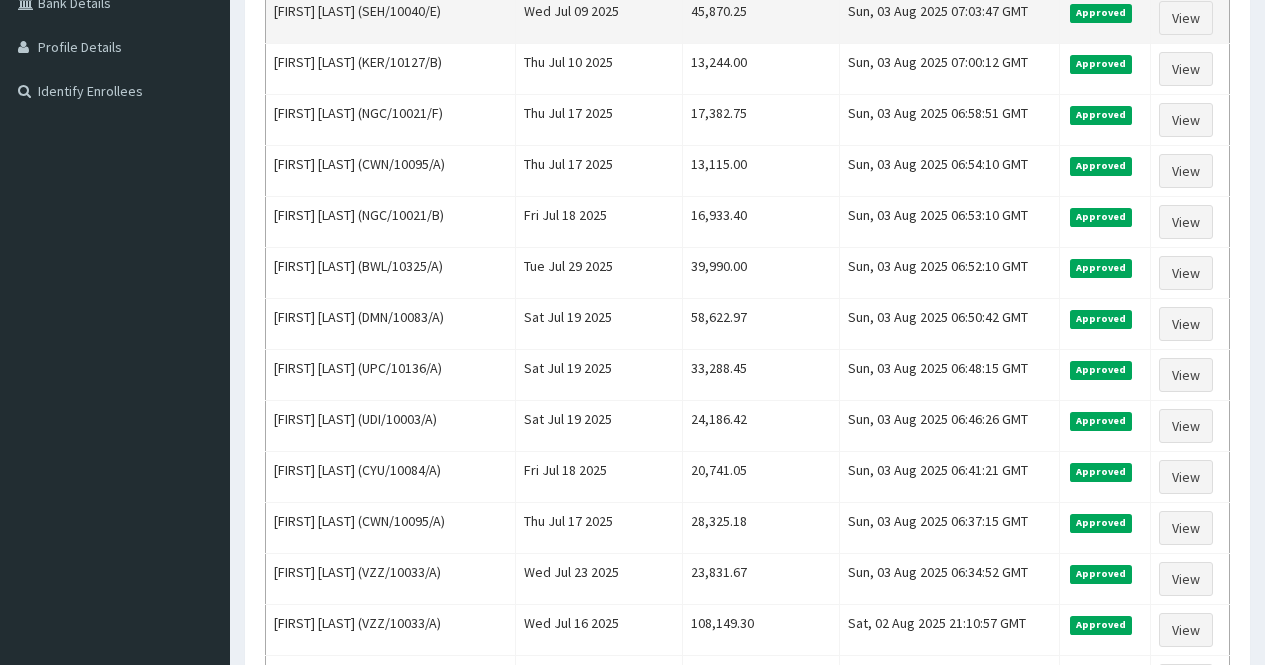 scroll, scrollTop: 480, scrollLeft: 0, axis: vertical 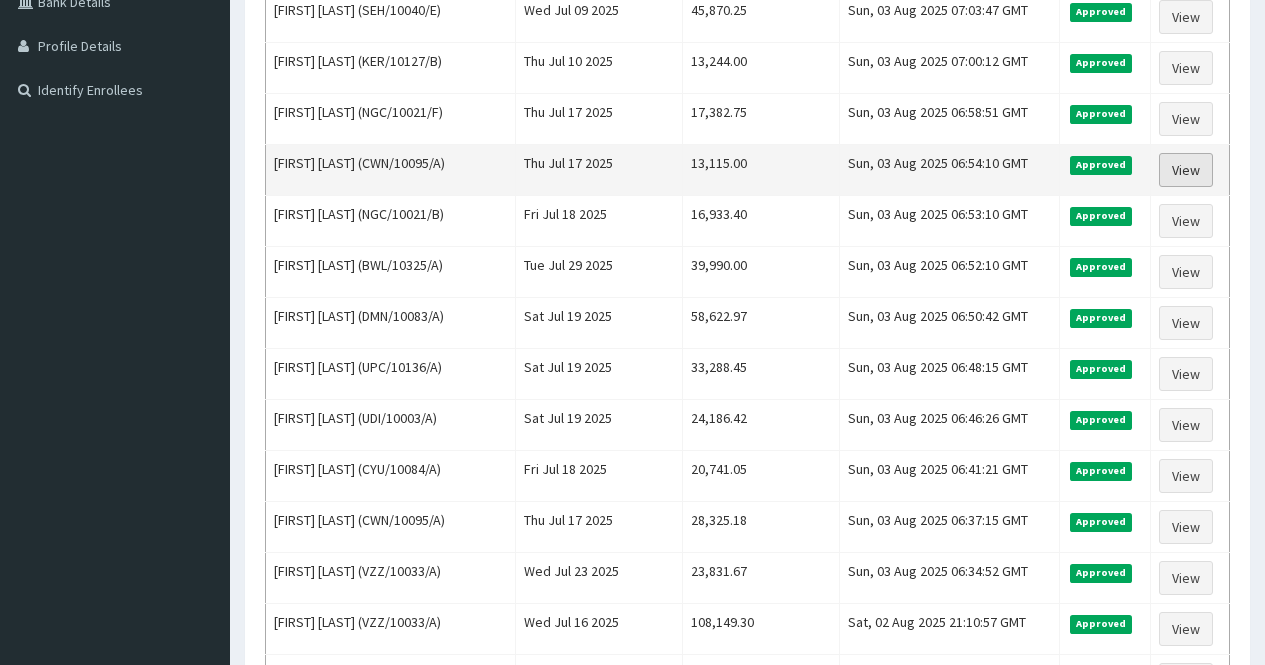 click on "View" at bounding box center (1186, 170) 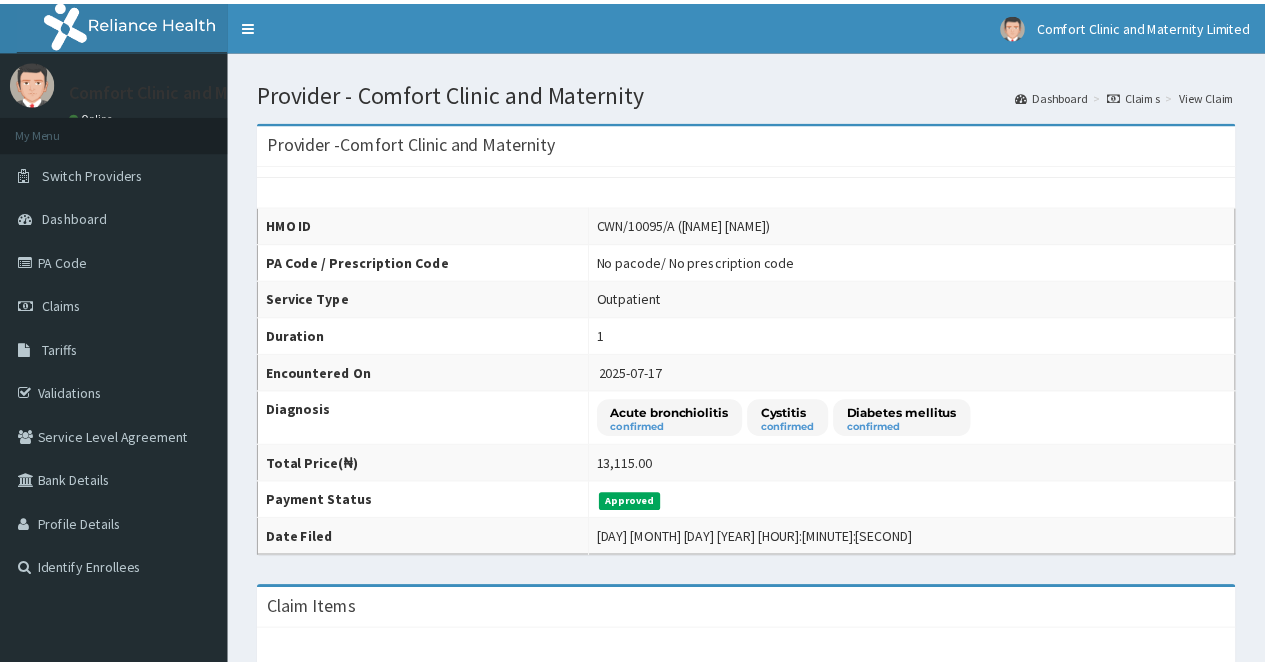 scroll, scrollTop: 0, scrollLeft: 0, axis: both 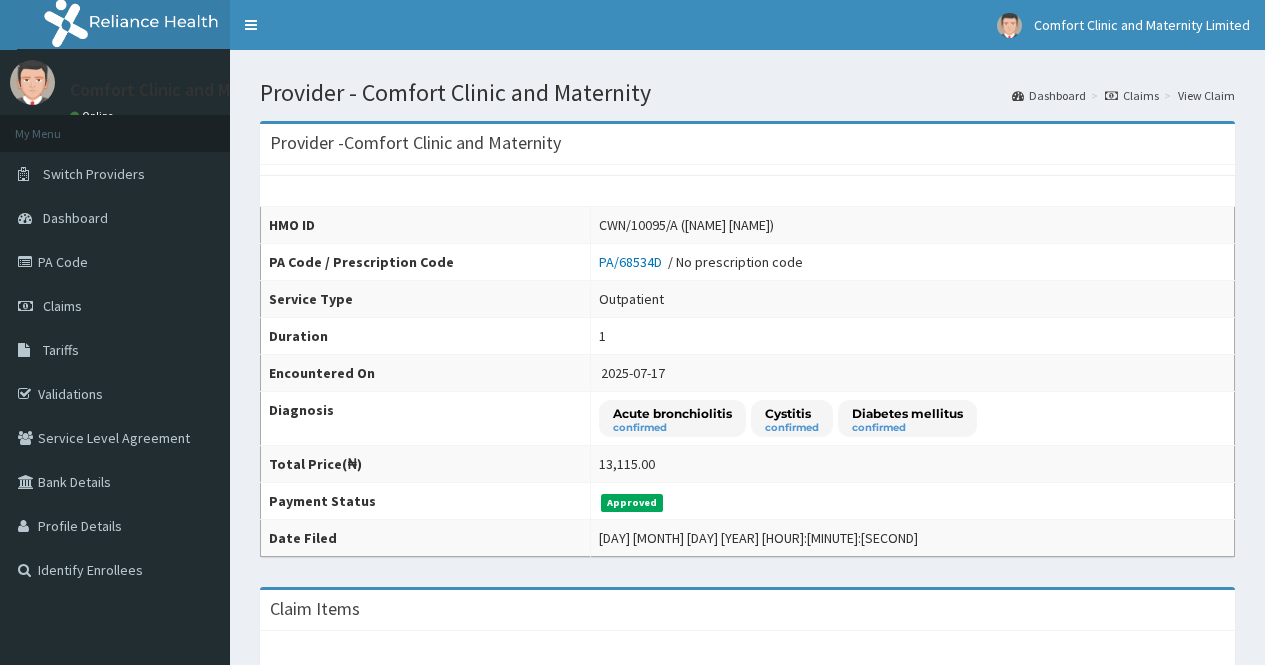 click on "Approved" at bounding box center [912, 501] 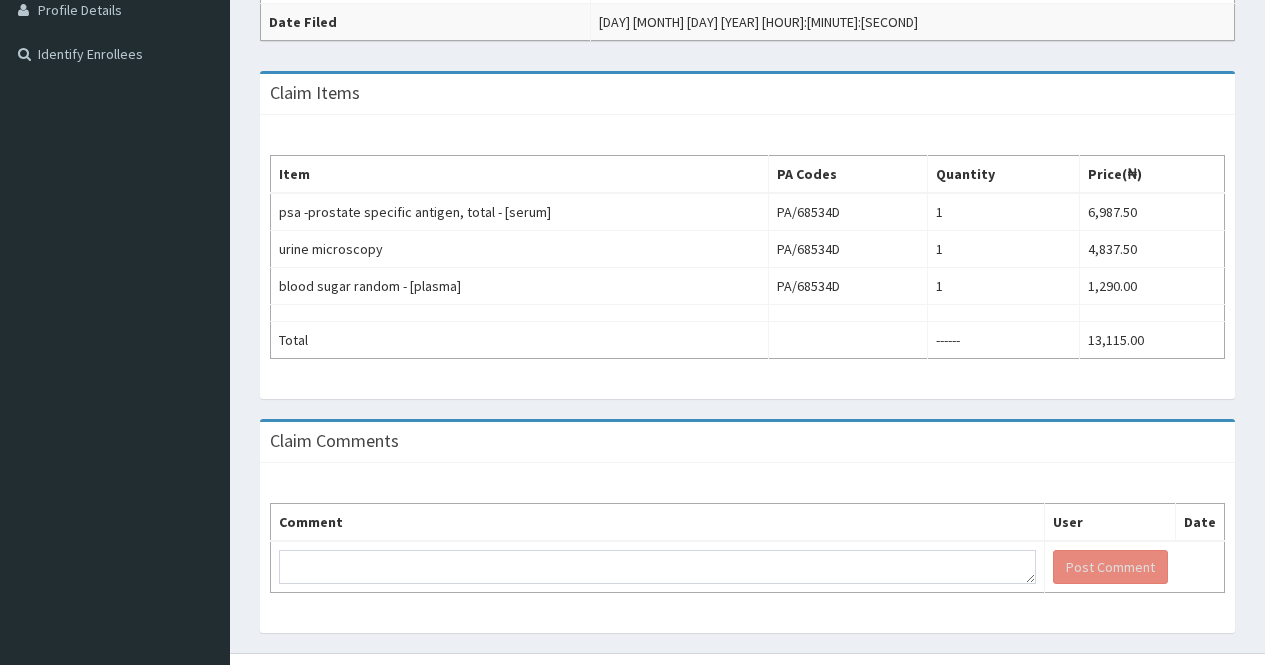 scroll, scrollTop: 515, scrollLeft: 0, axis: vertical 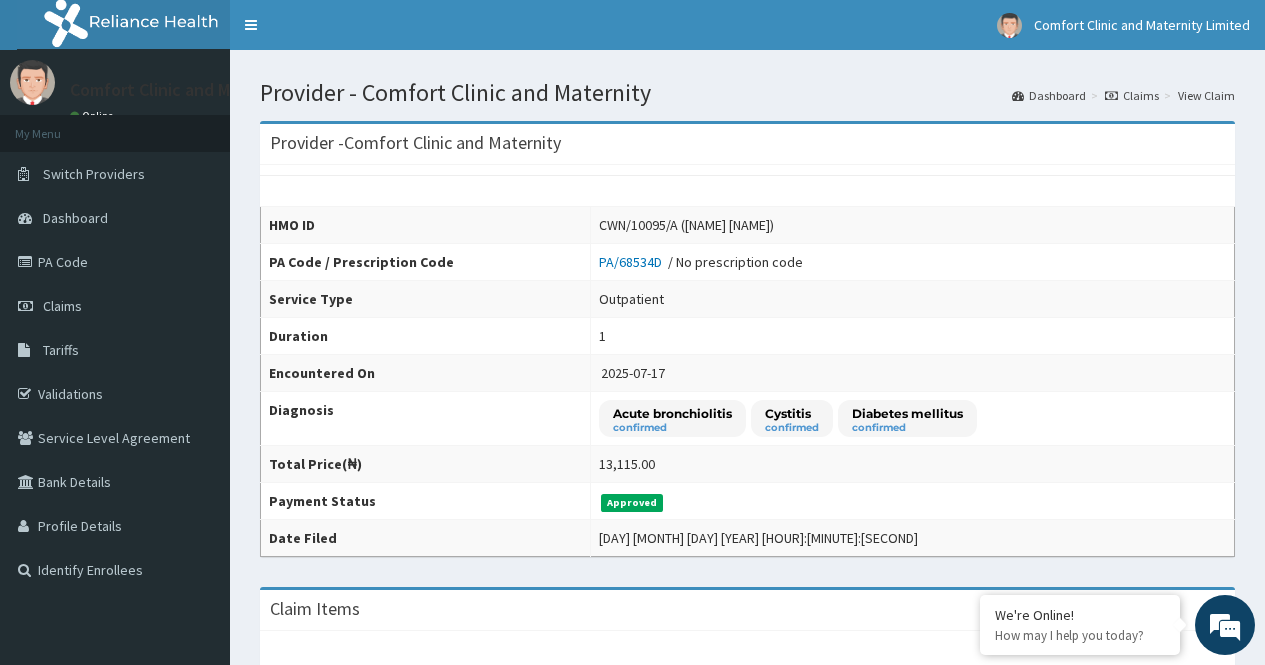 click on "Claims" at bounding box center [1132, 95] 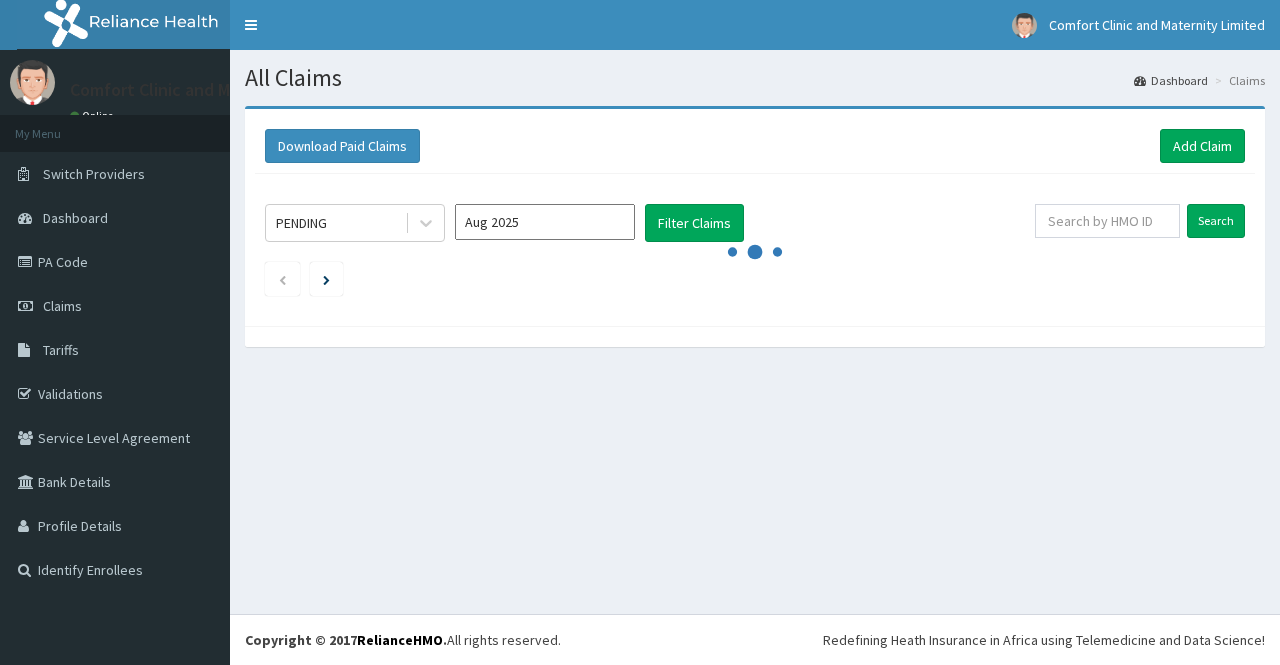scroll, scrollTop: 0, scrollLeft: 0, axis: both 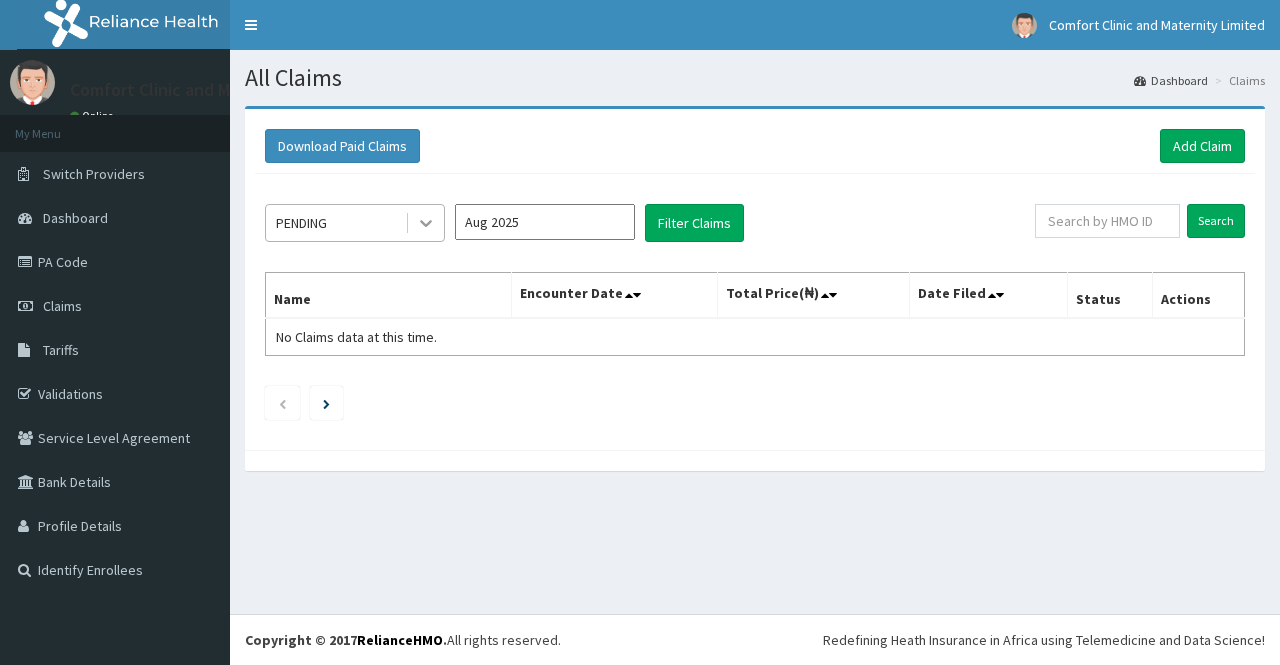 click 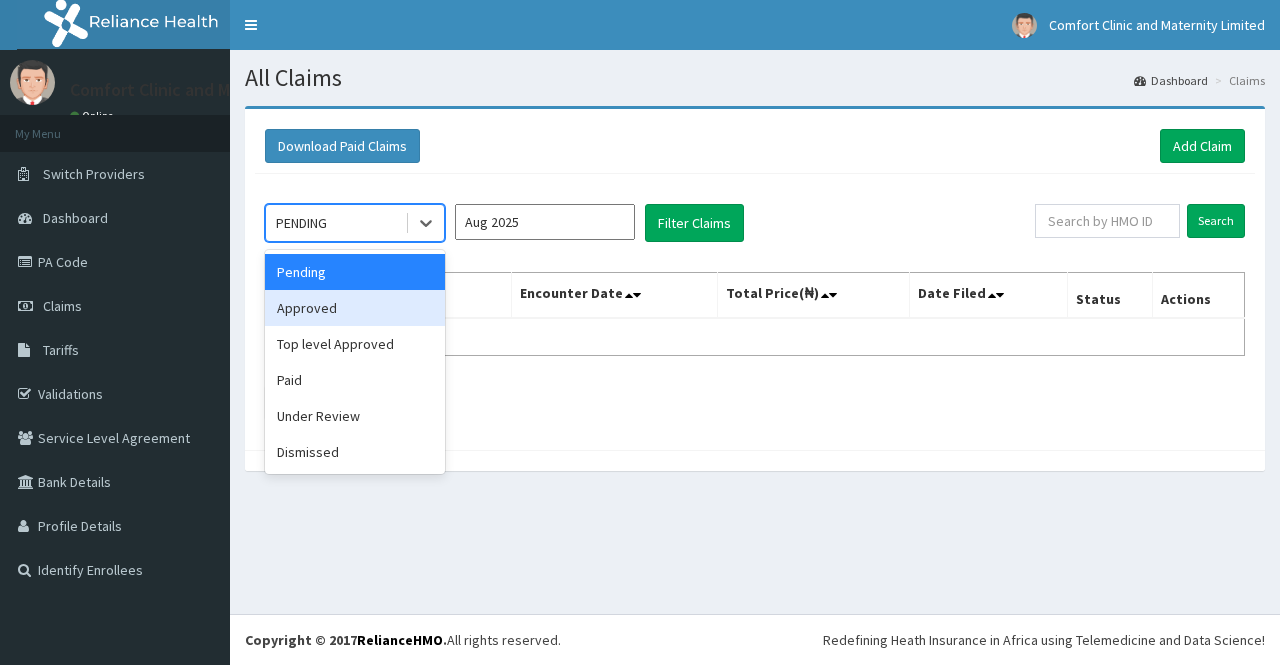 click on "Approved" at bounding box center [355, 308] 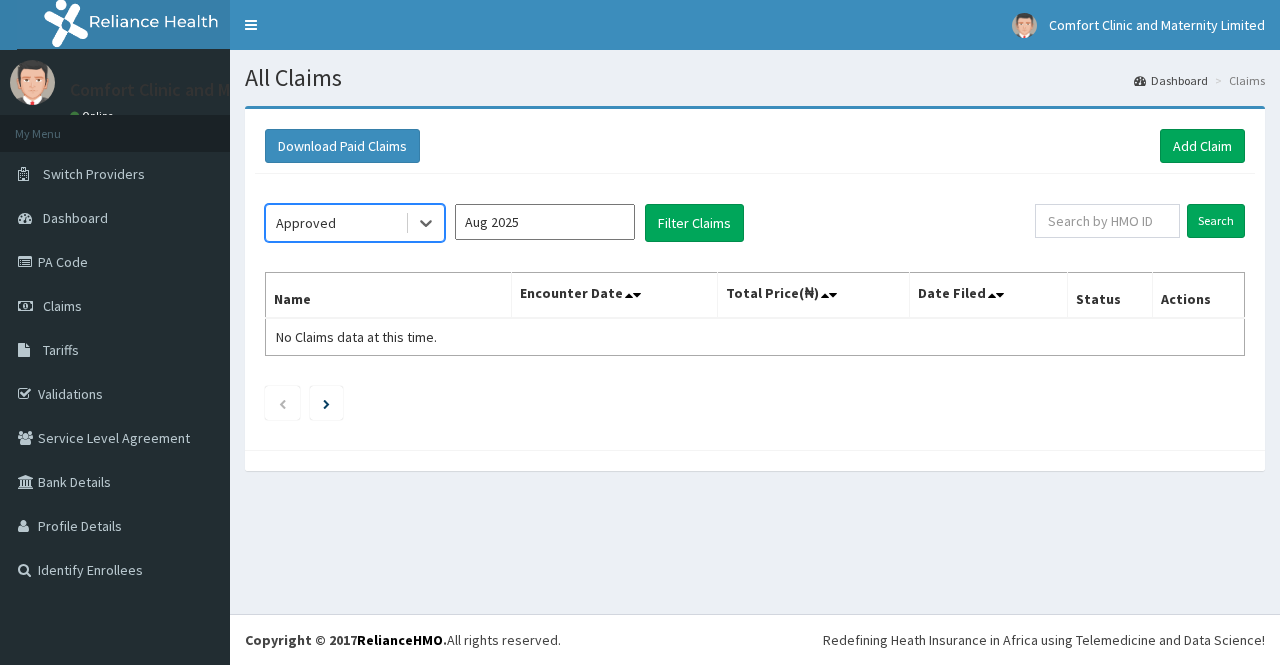 click on "Aug 2025" at bounding box center [545, 222] 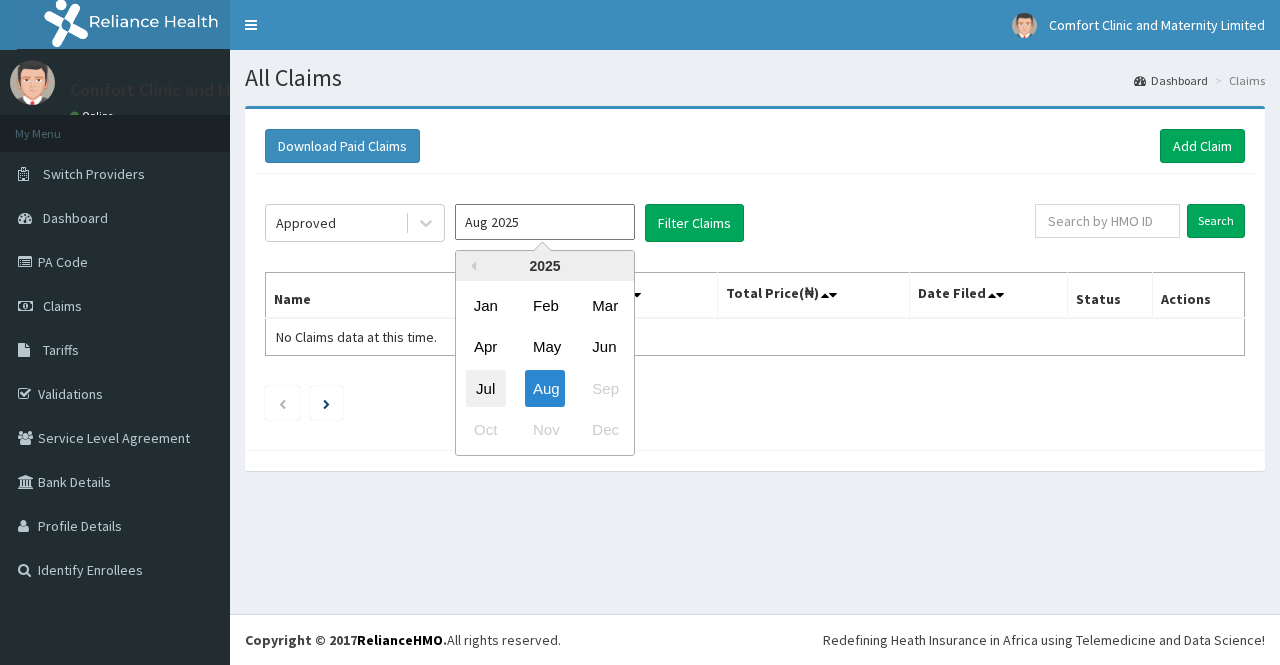 click on "Jul" at bounding box center (486, 388) 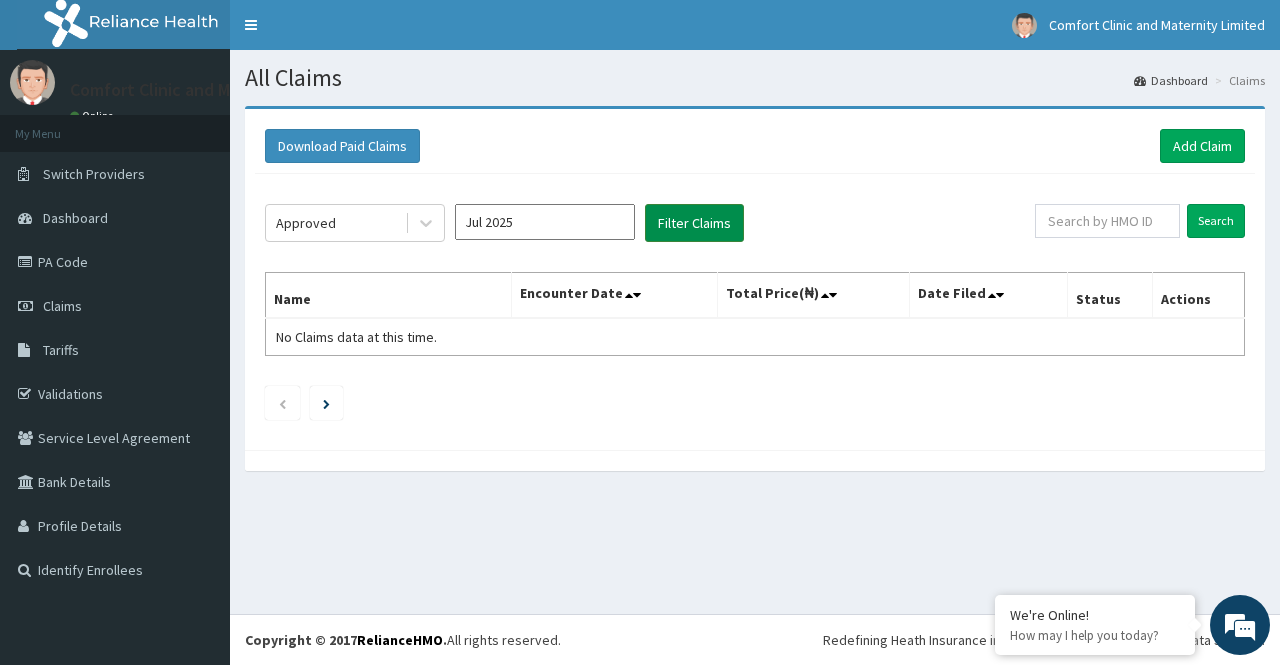 click on "Filter Claims" at bounding box center (694, 223) 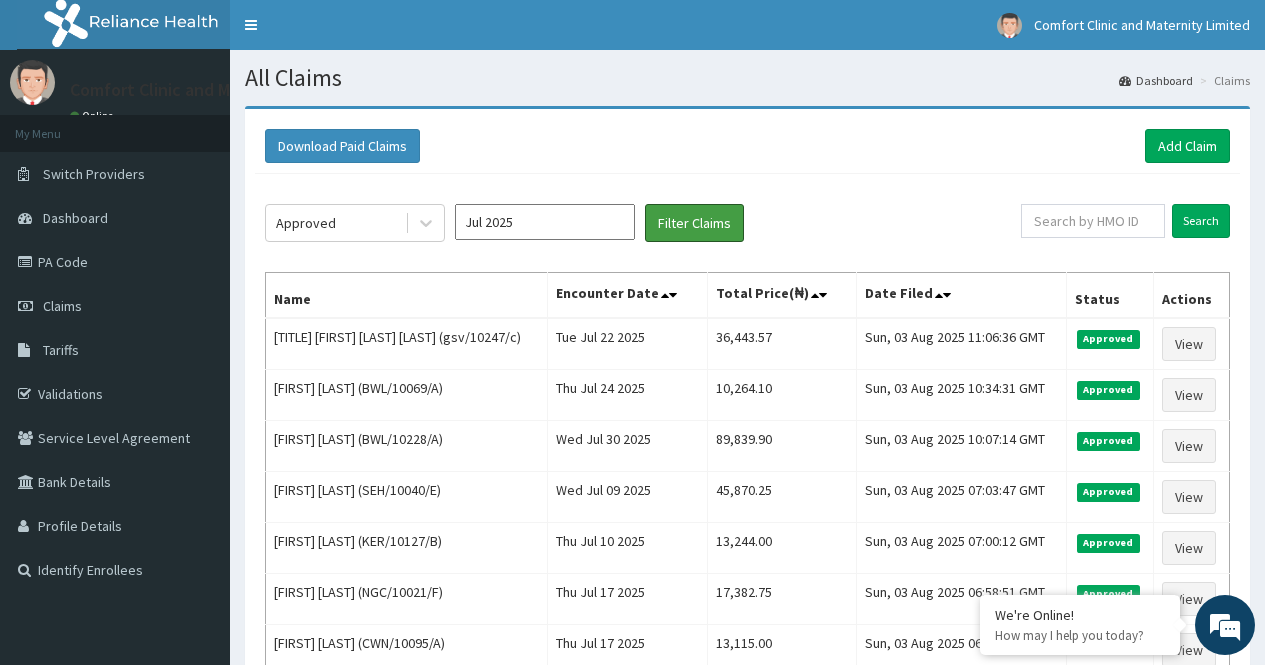 type 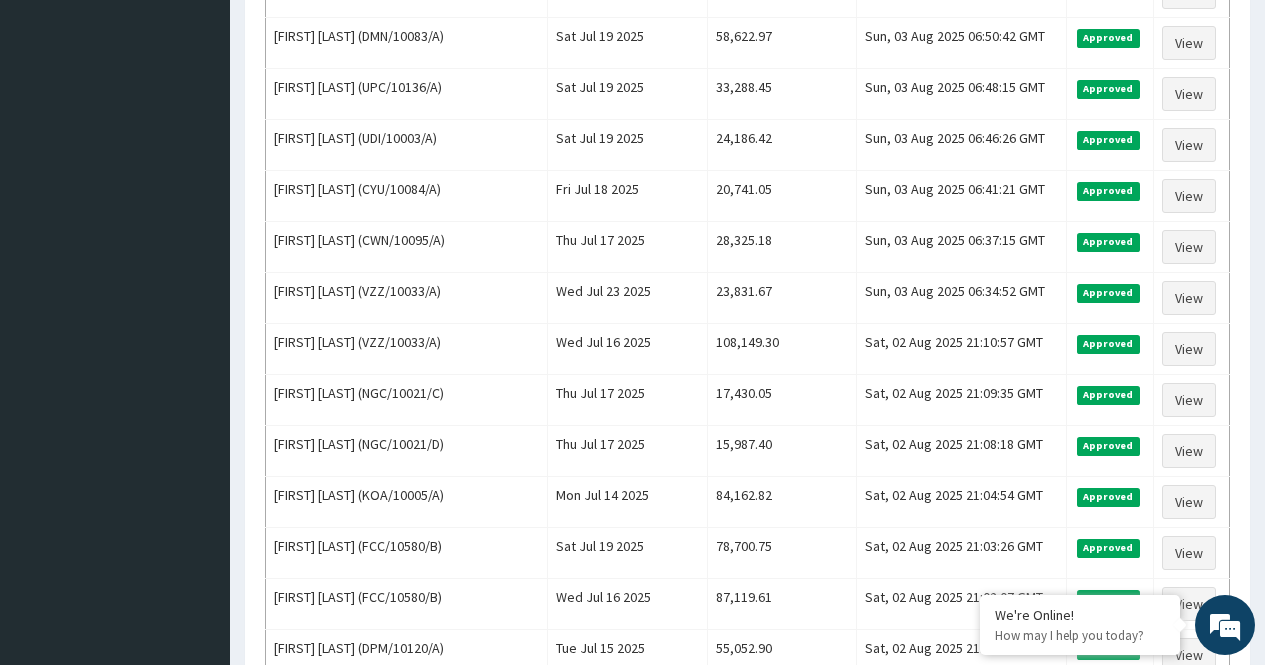 scroll, scrollTop: 800, scrollLeft: 0, axis: vertical 